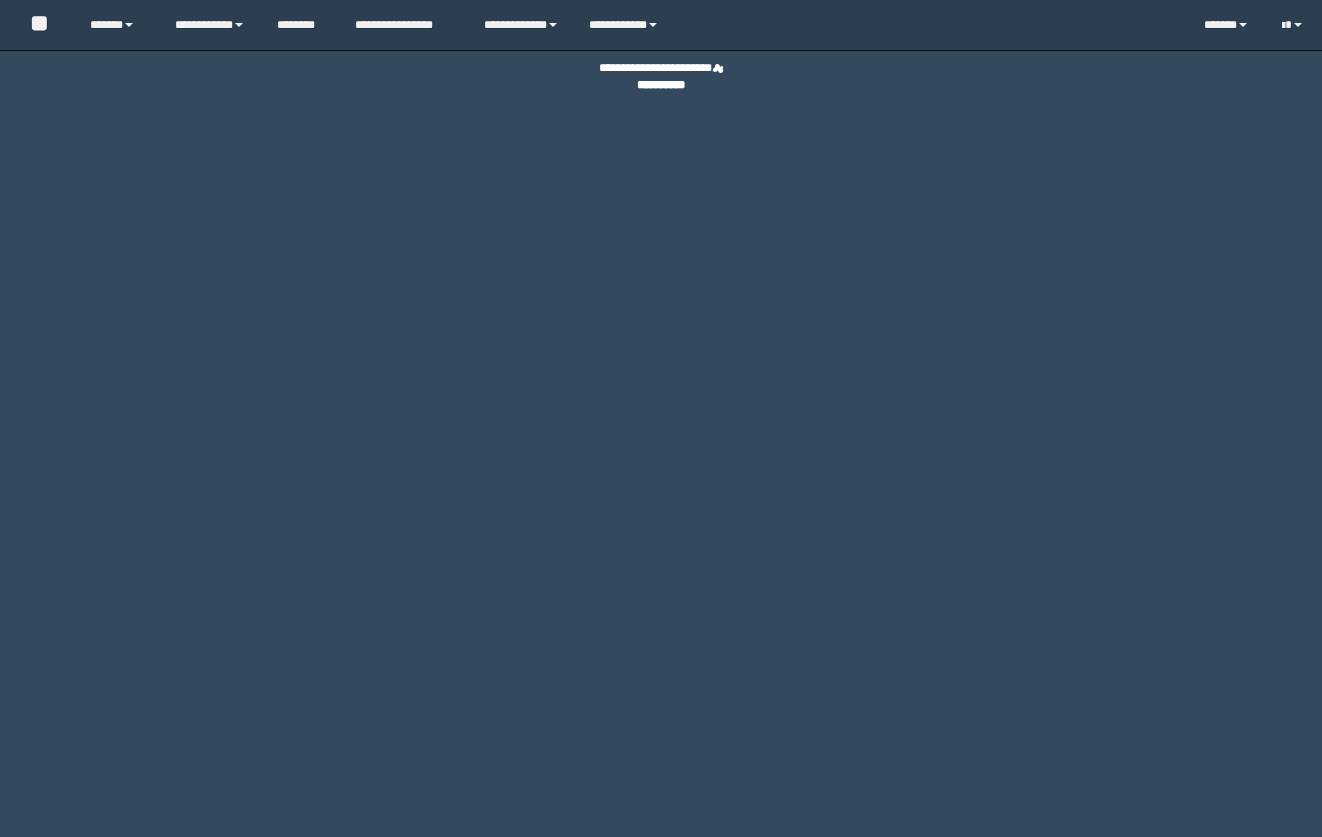 scroll, scrollTop: 0, scrollLeft: 0, axis: both 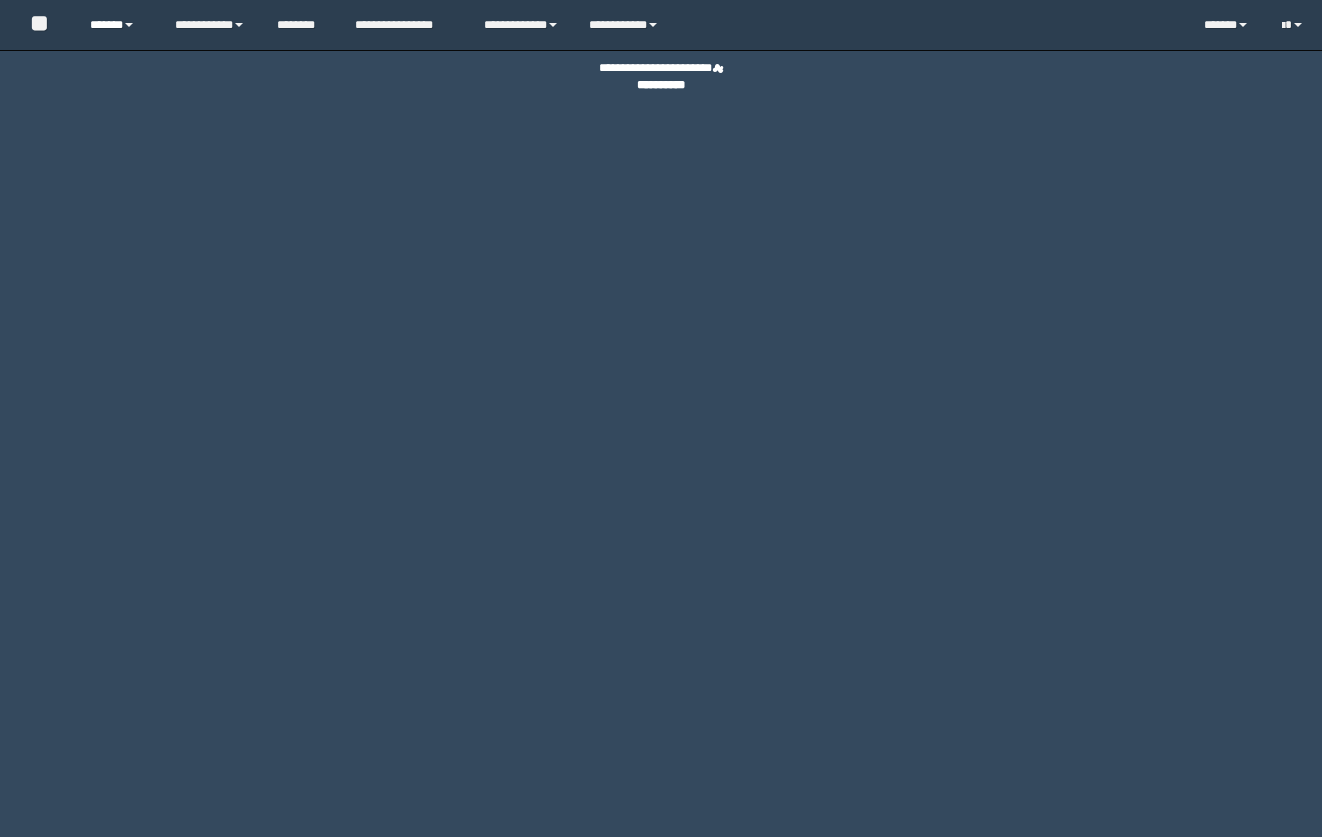 drag, startPoint x: 135, startPoint y: 17, endPoint x: 146, endPoint y: 13, distance: 11.7046995 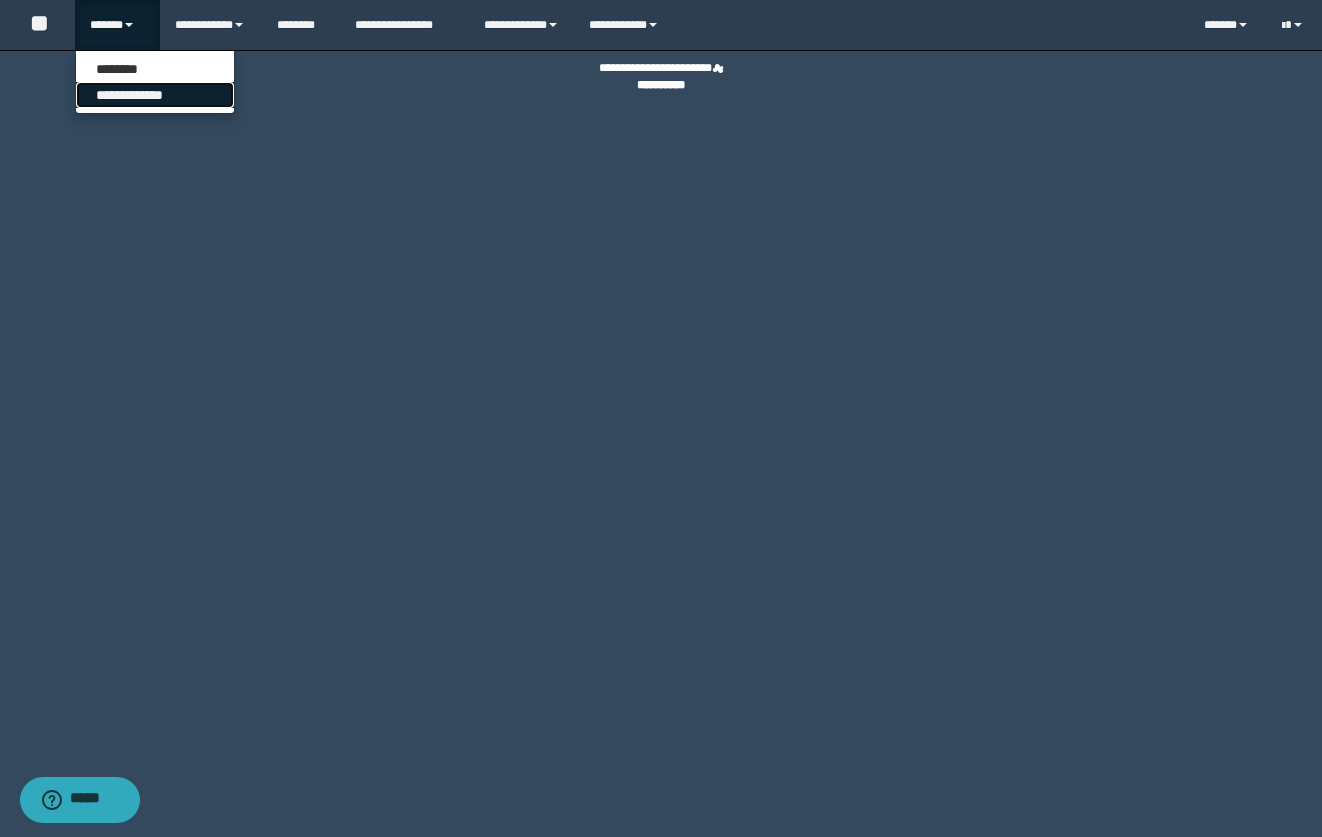 click on "**********" at bounding box center (155, 95) 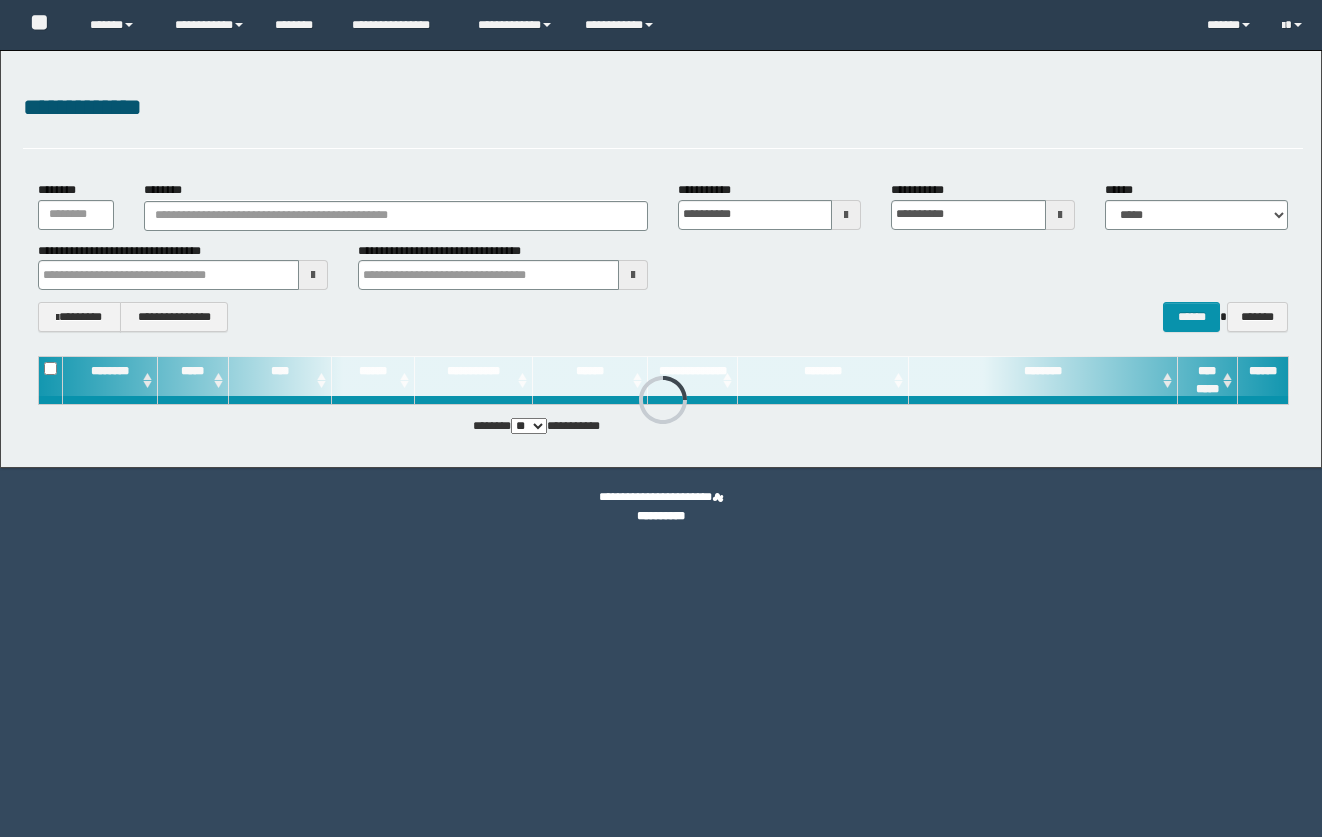 scroll, scrollTop: 0, scrollLeft: 0, axis: both 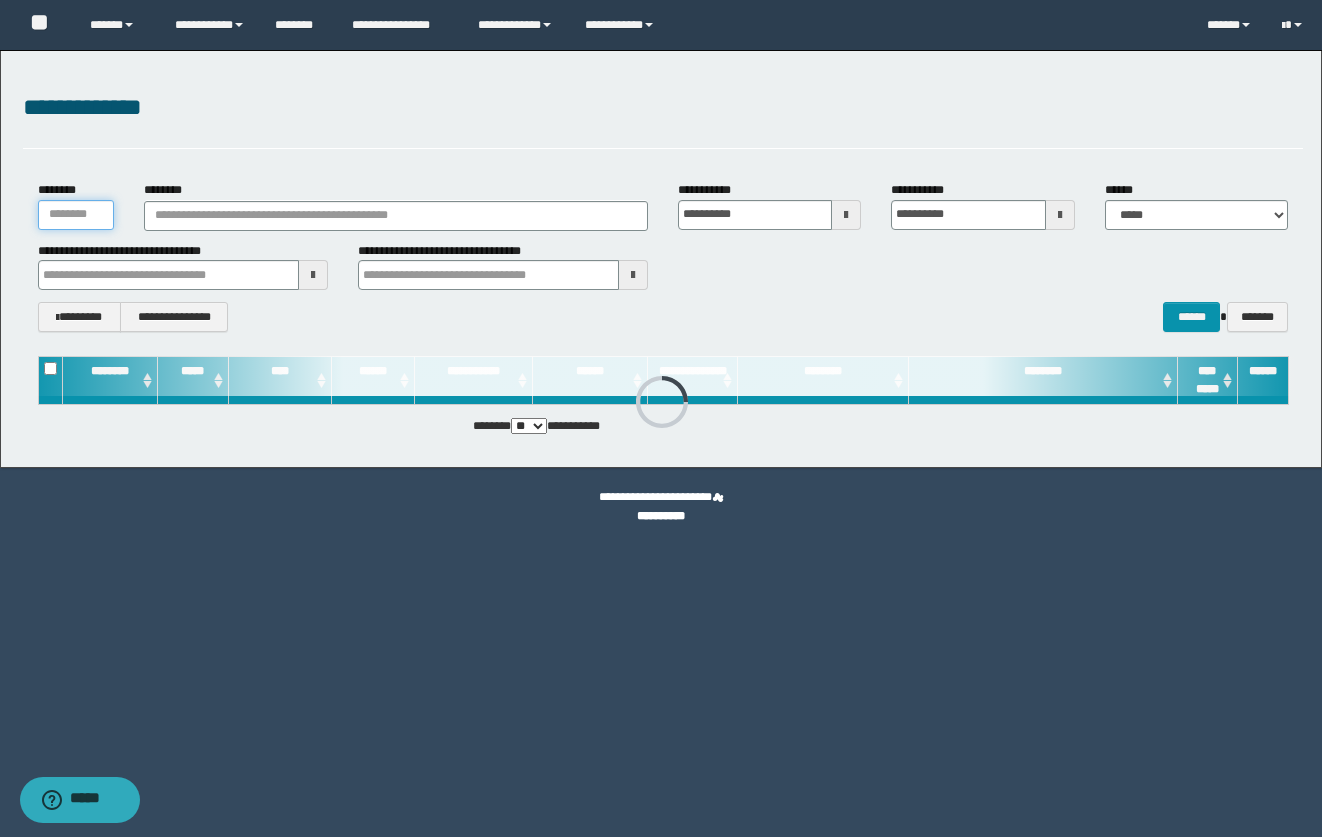 click on "********" at bounding box center (76, 215) 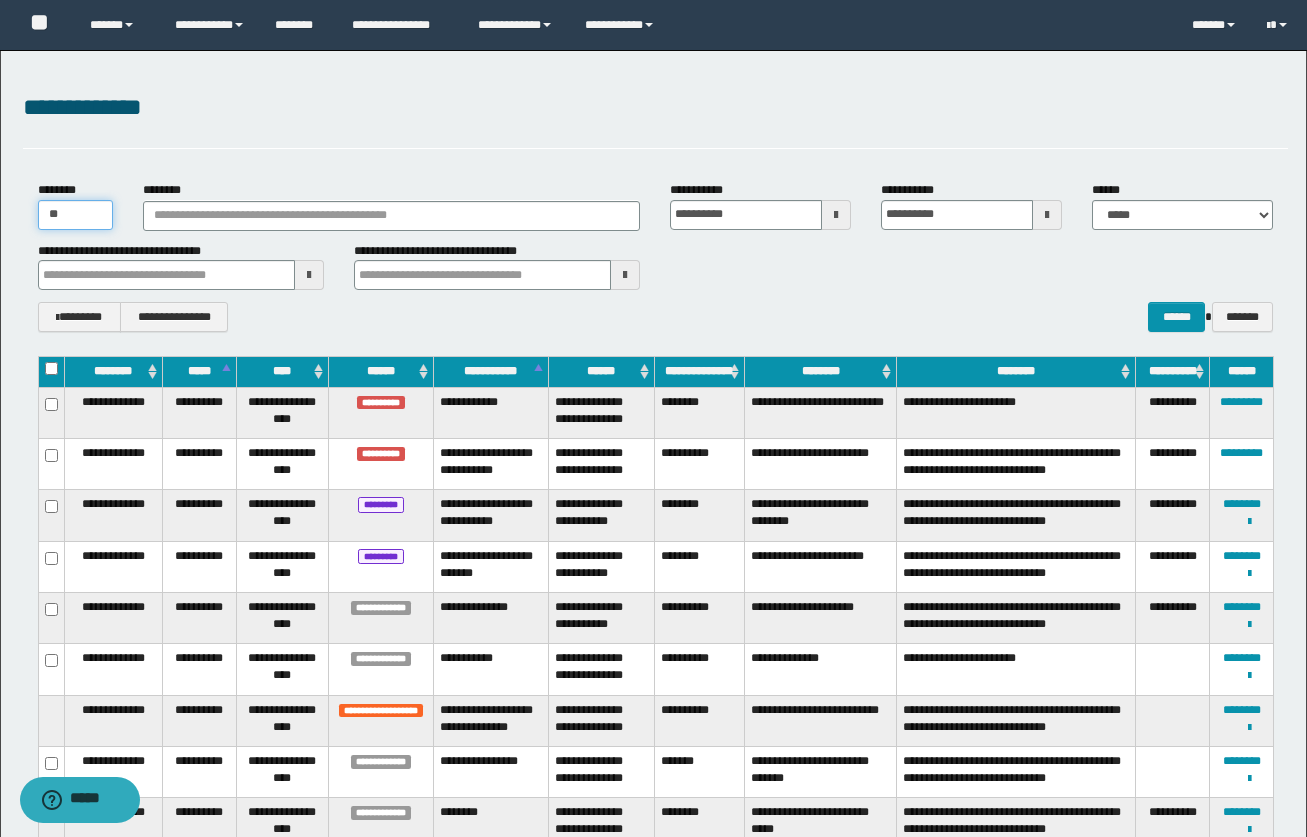 type on "*" 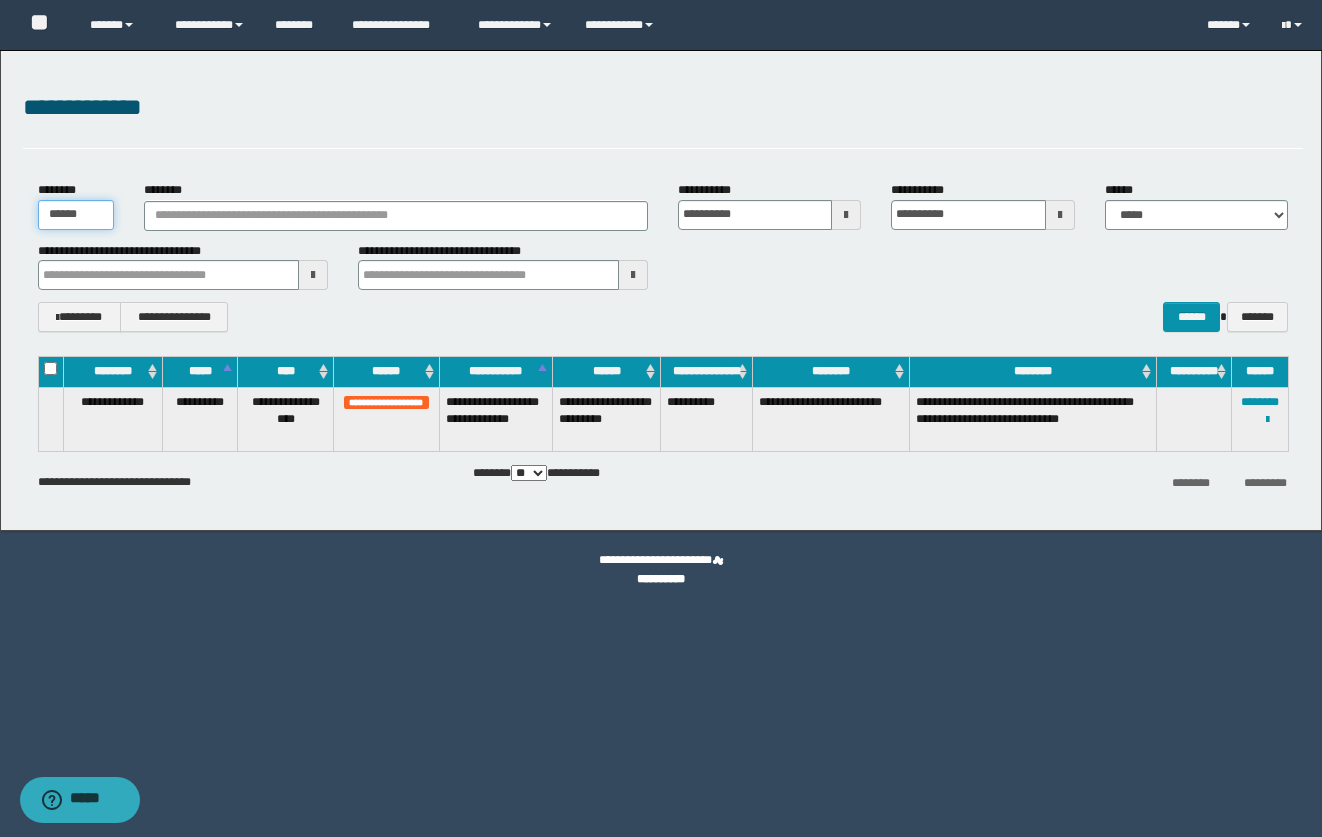 type on "******" 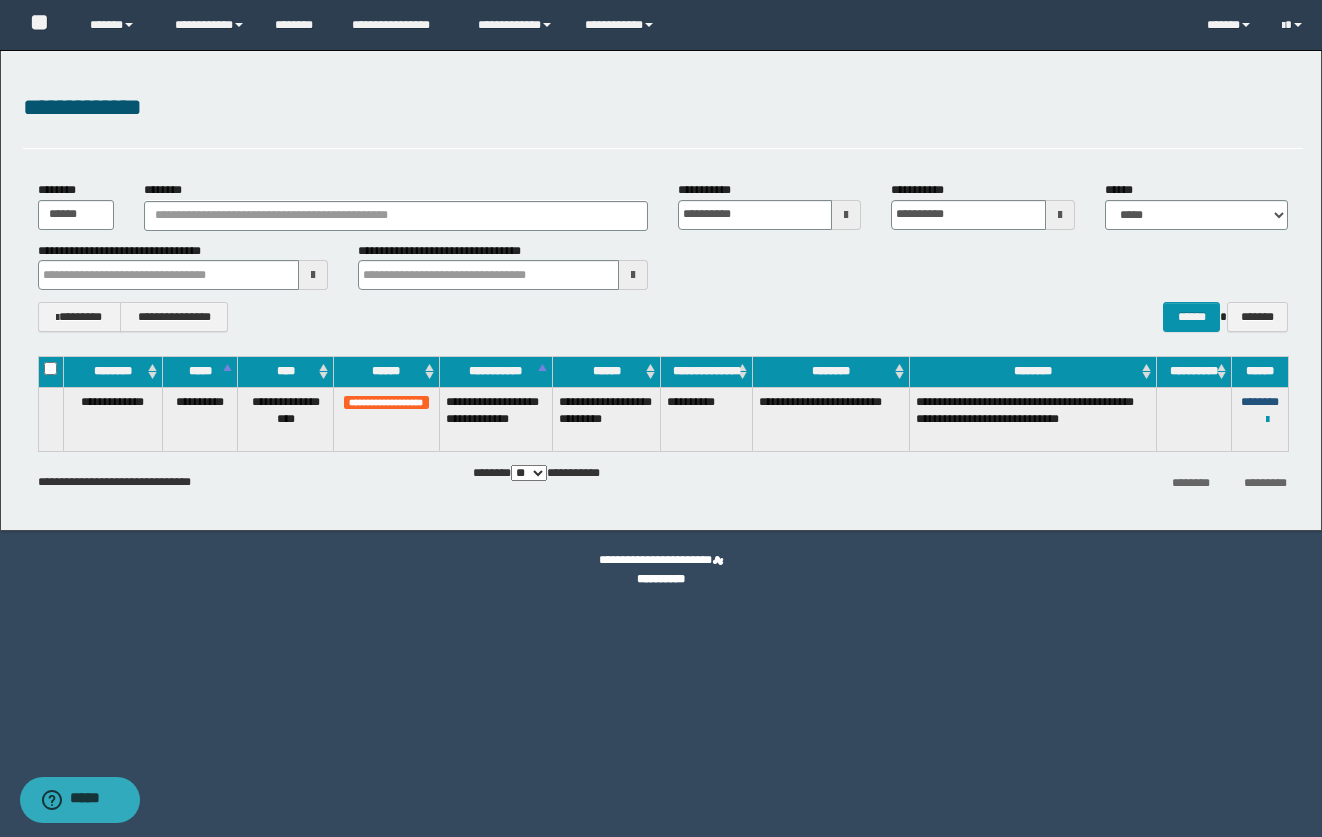 click on "********" at bounding box center [1260, 402] 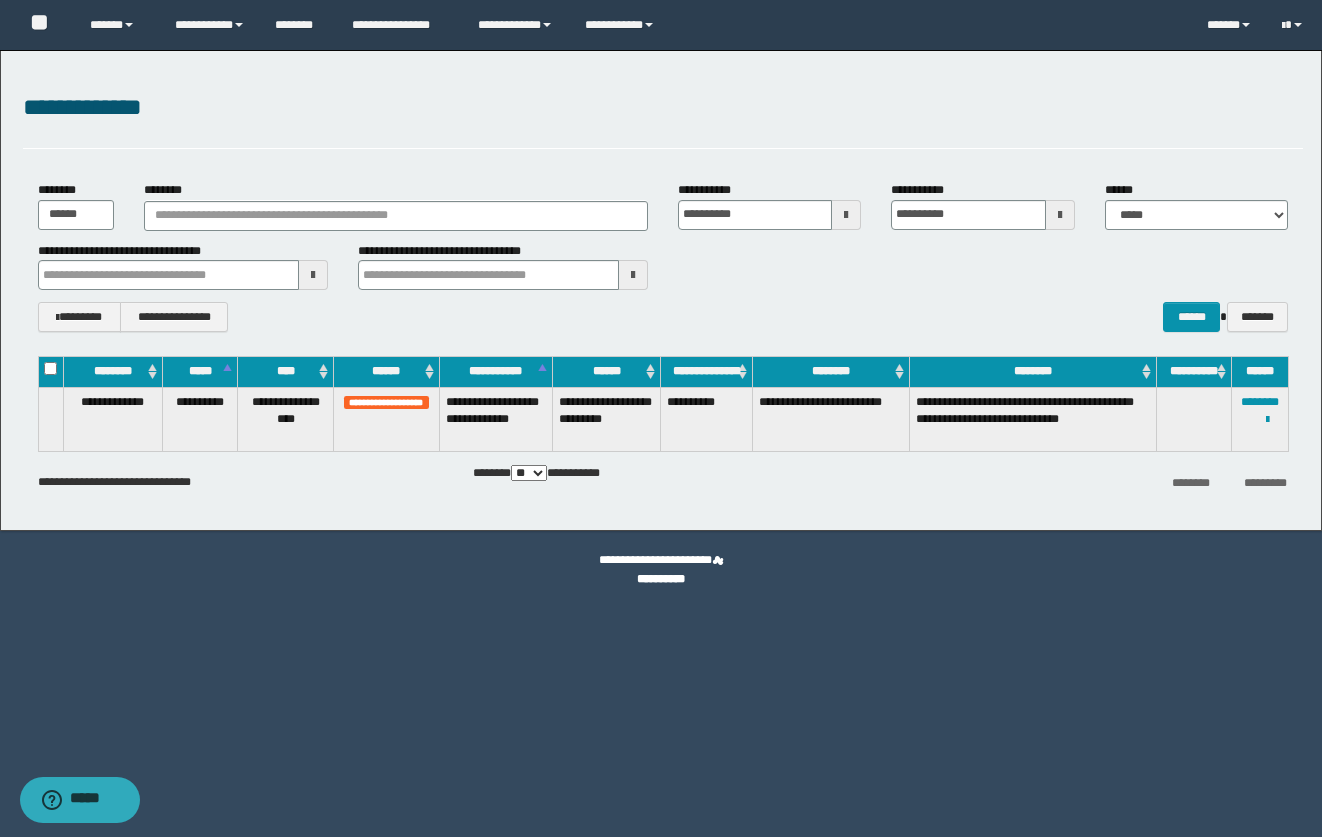 click on "**********" at bounding box center (663, 119) 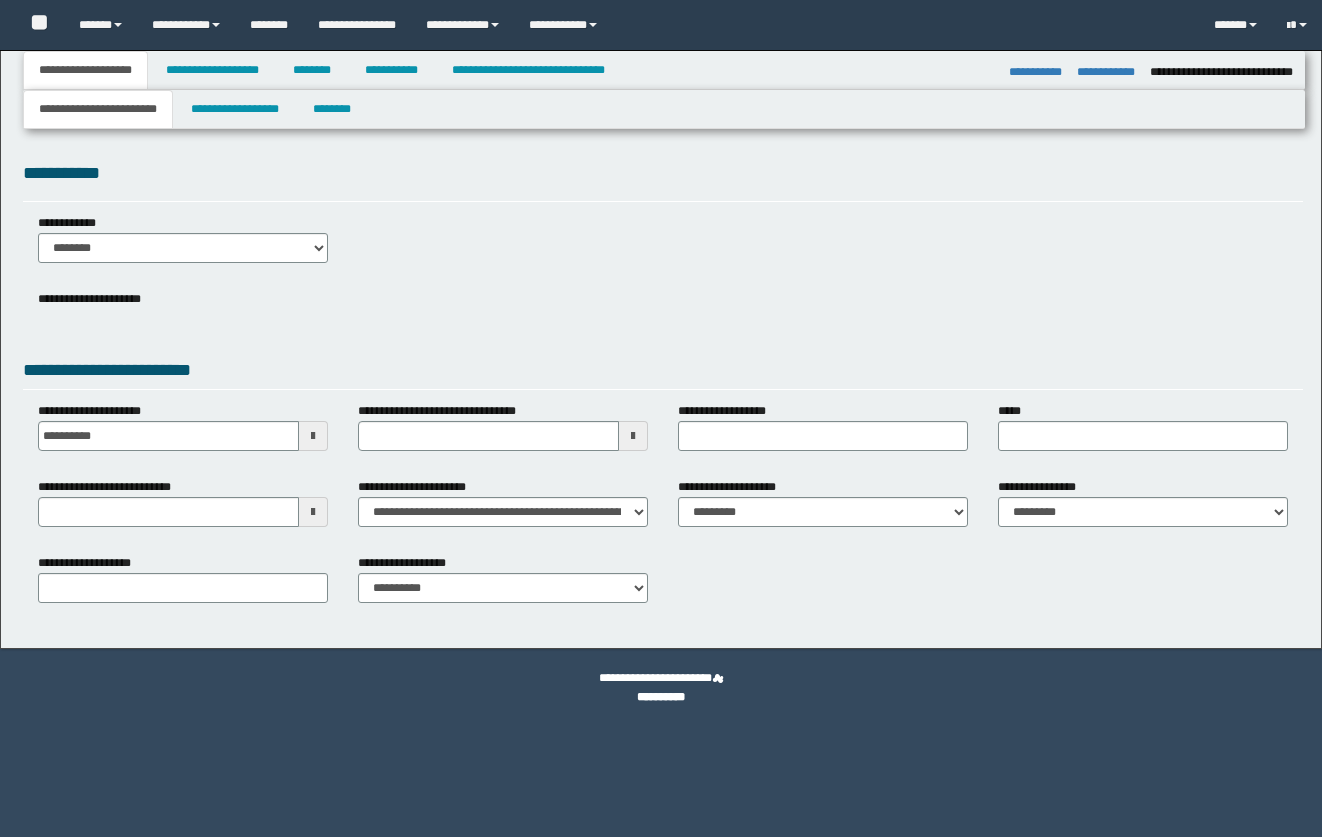 select on "*" 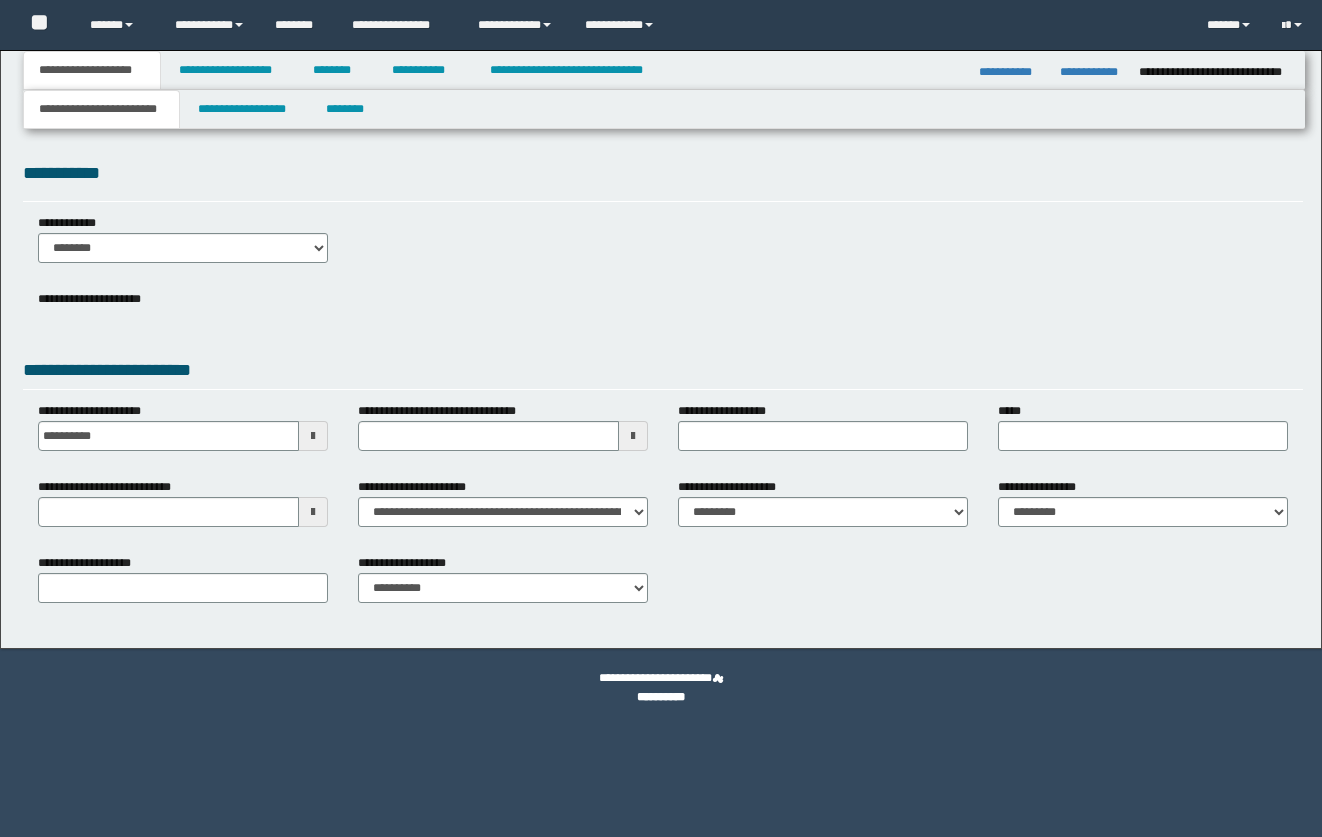 scroll, scrollTop: 0, scrollLeft: 0, axis: both 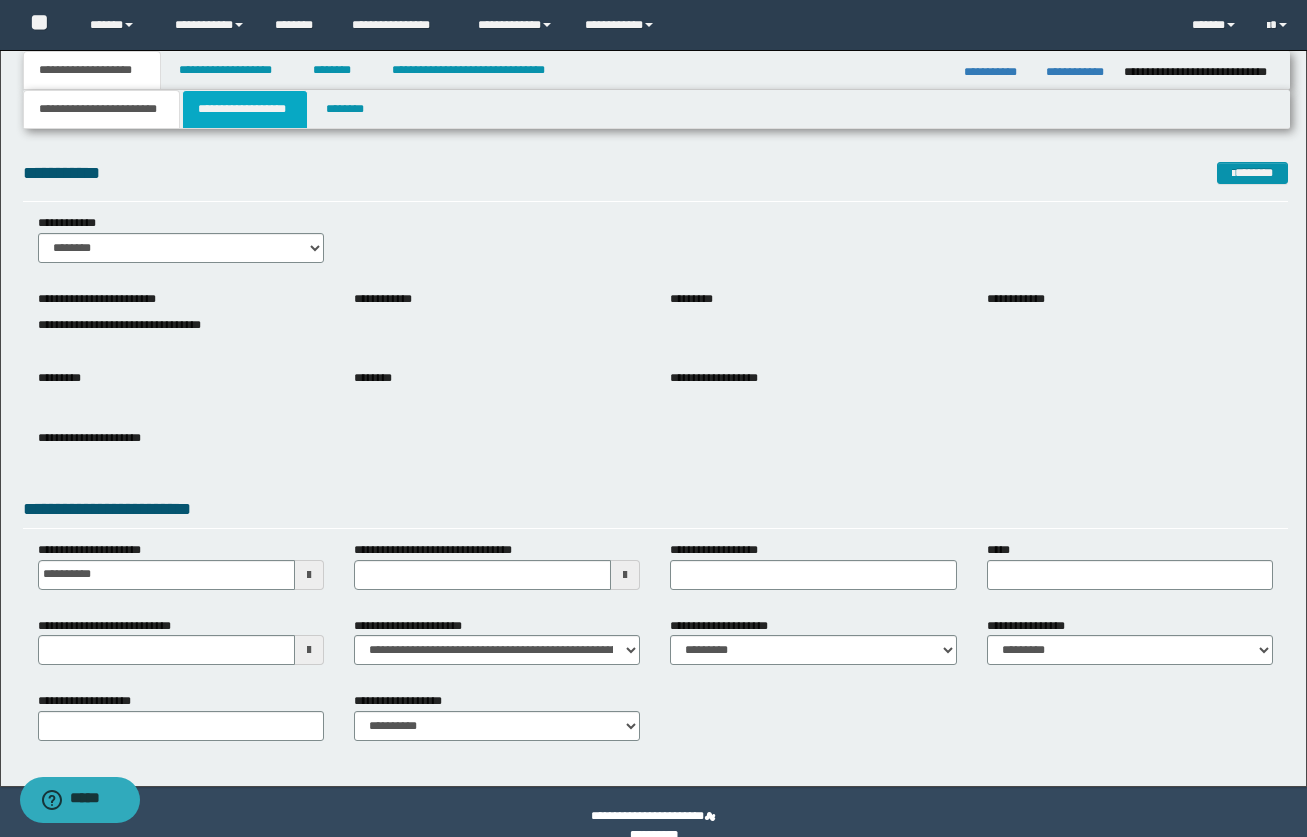 click on "**********" at bounding box center (245, 109) 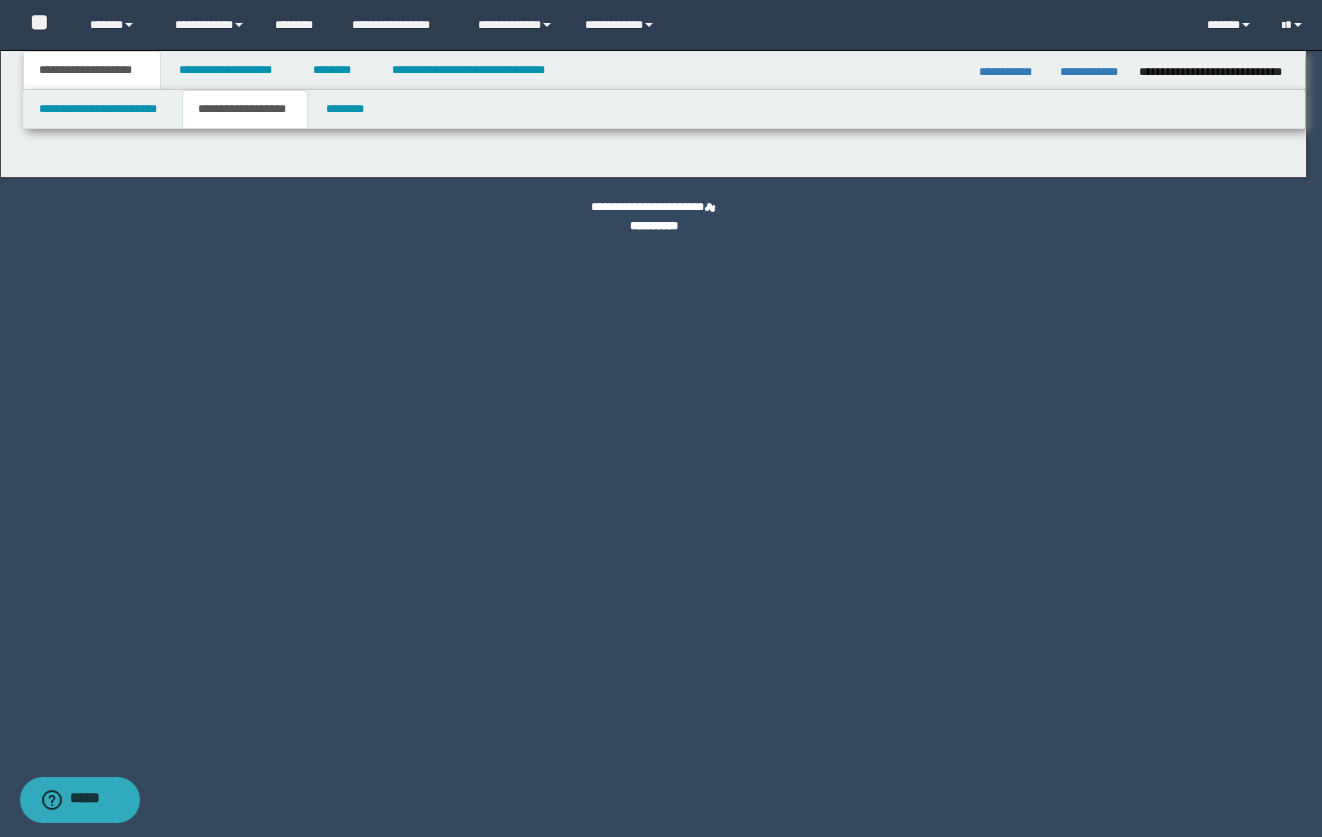type on "**********" 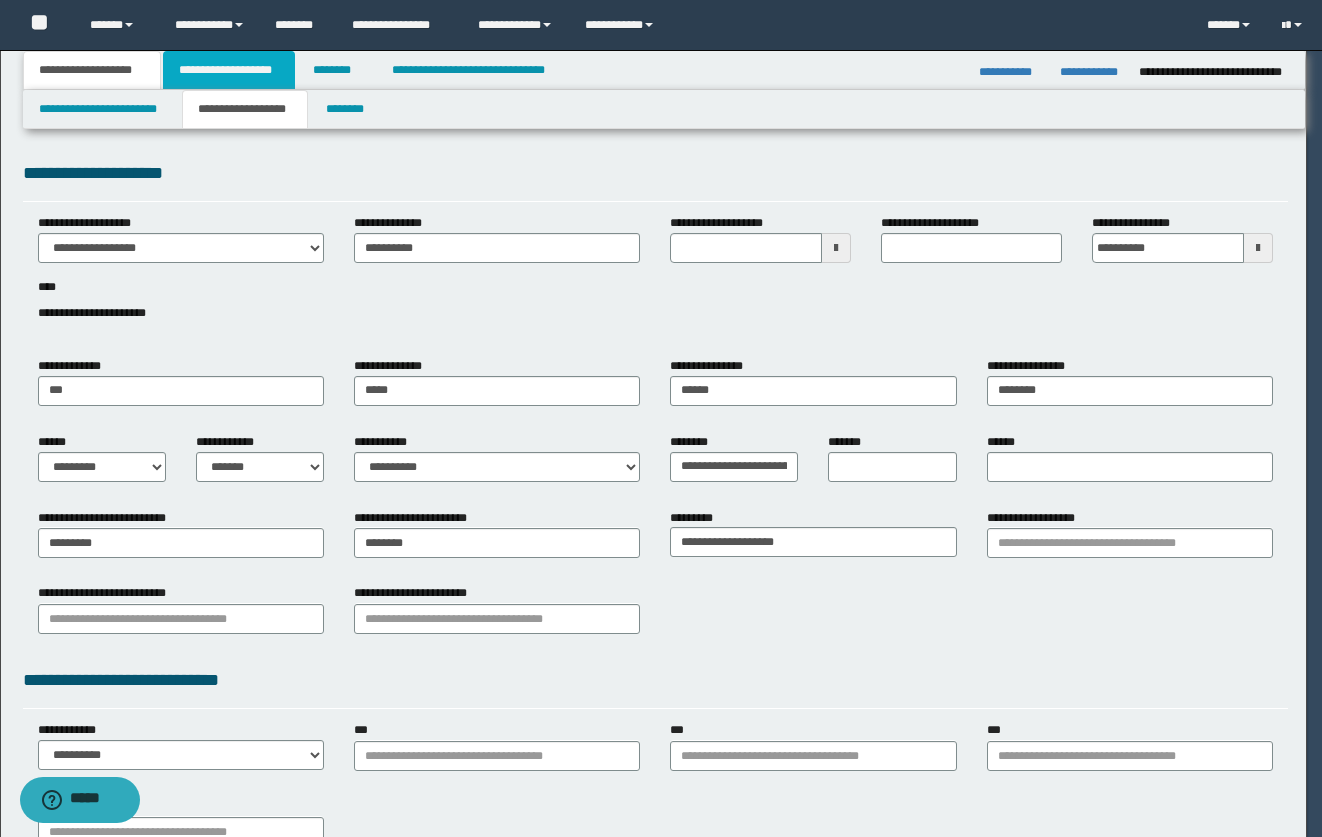 click on "**********" at bounding box center (229, 70) 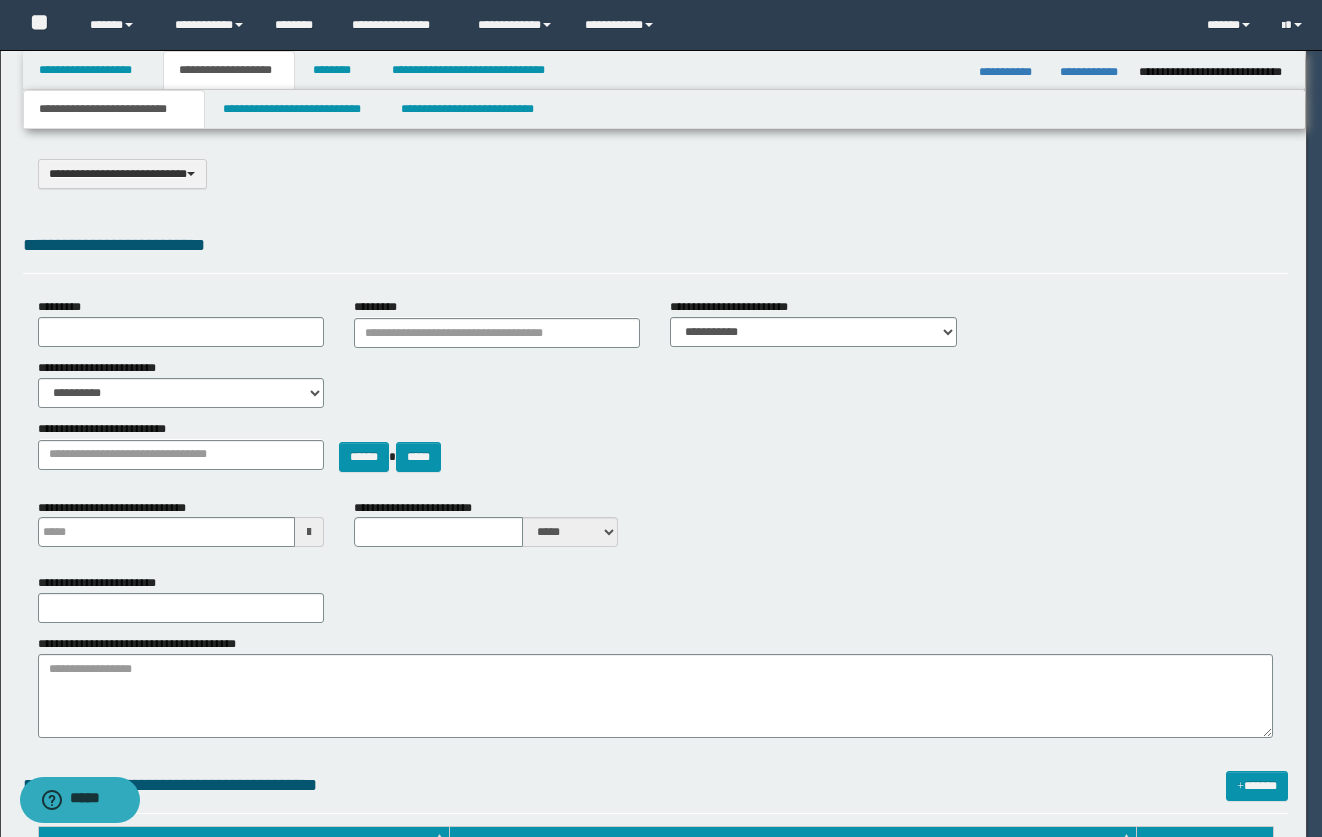 select on "*" 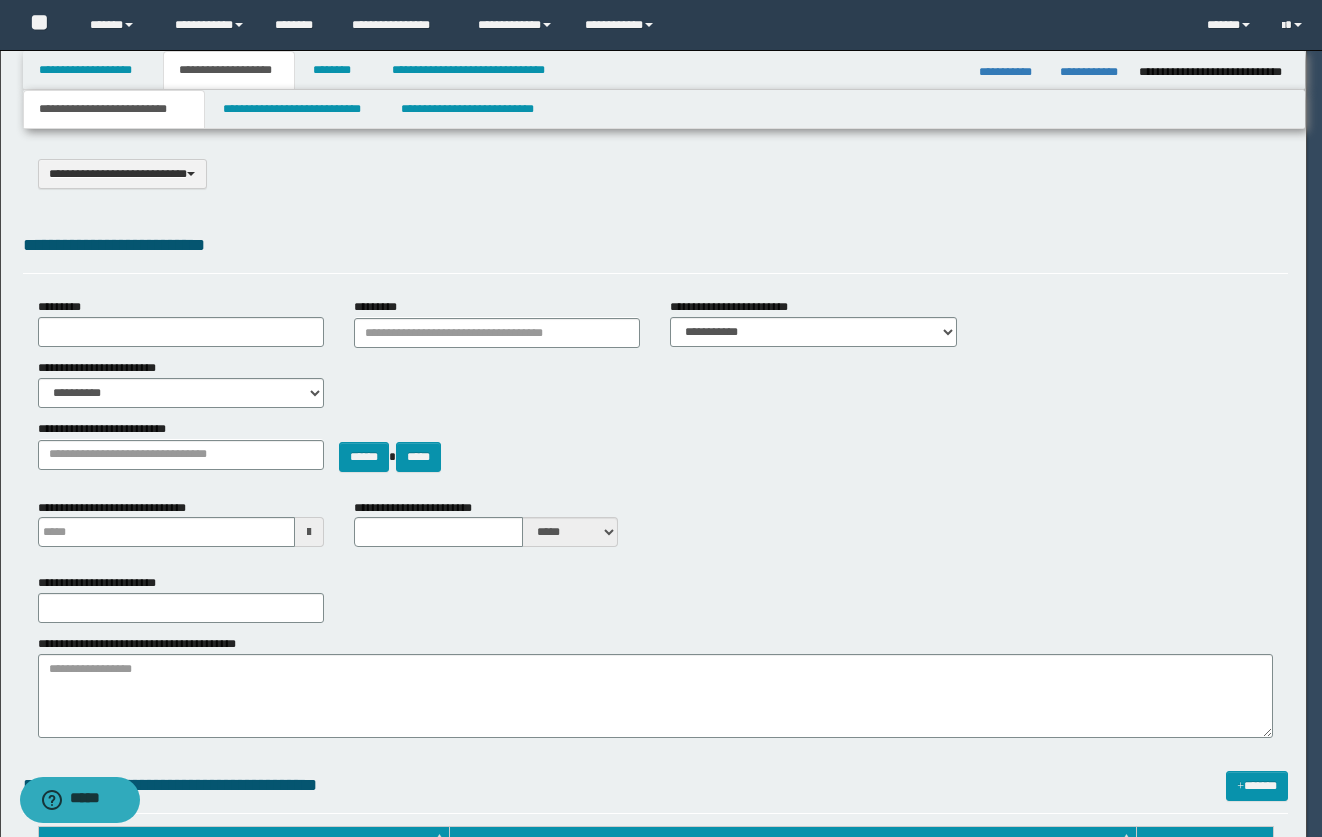 scroll, scrollTop: 0, scrollLeft: 0, axis: both 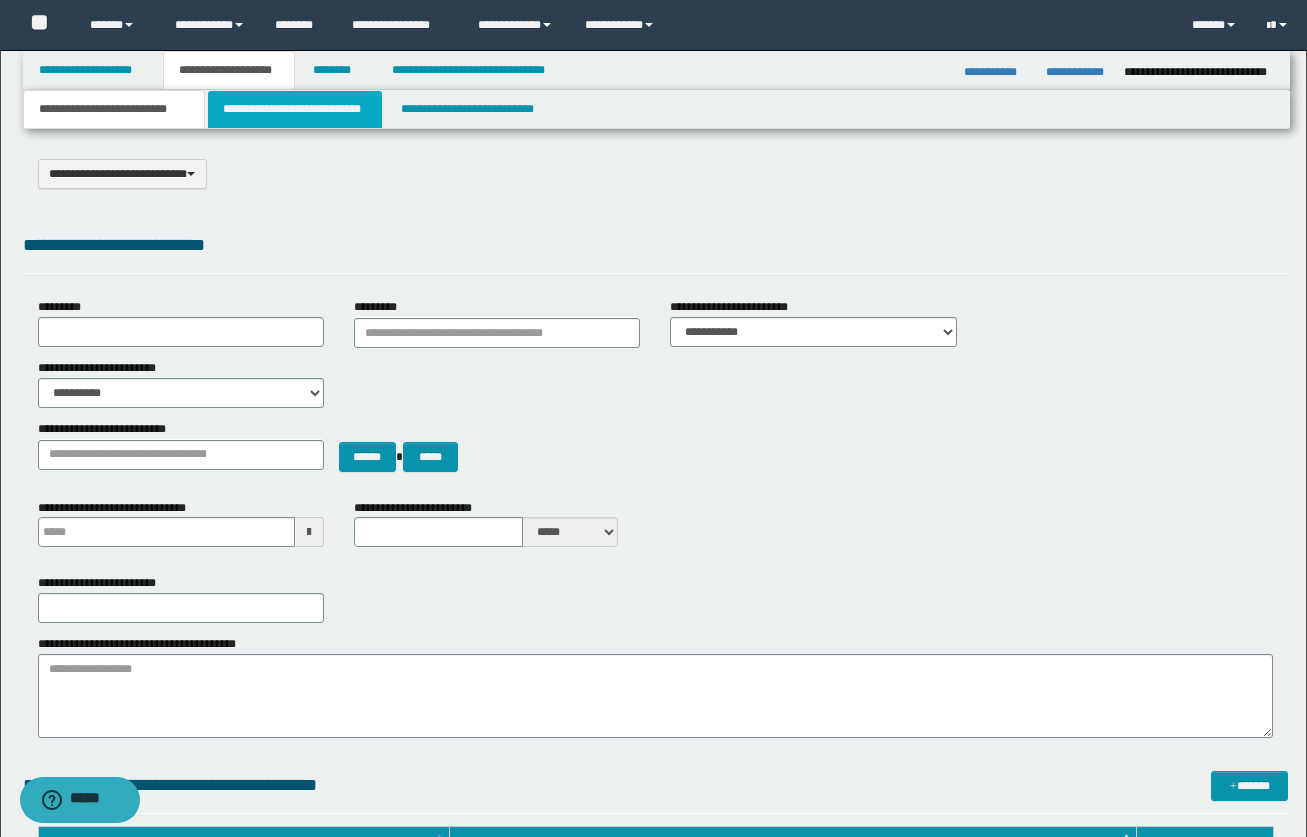 click on "**********" at bounding box center (295, 109) 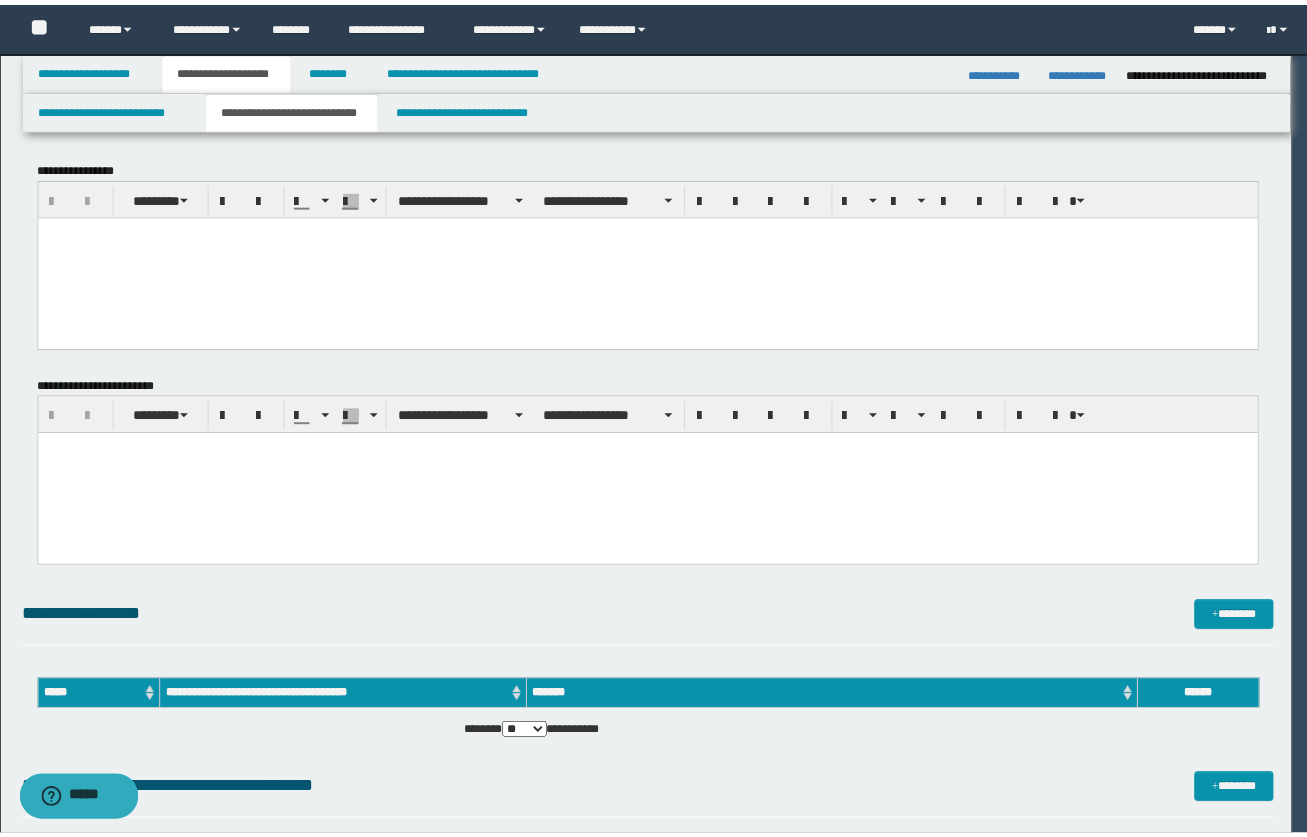 scroll, scrollTop: 0, scrollLeft: 0, axis: both 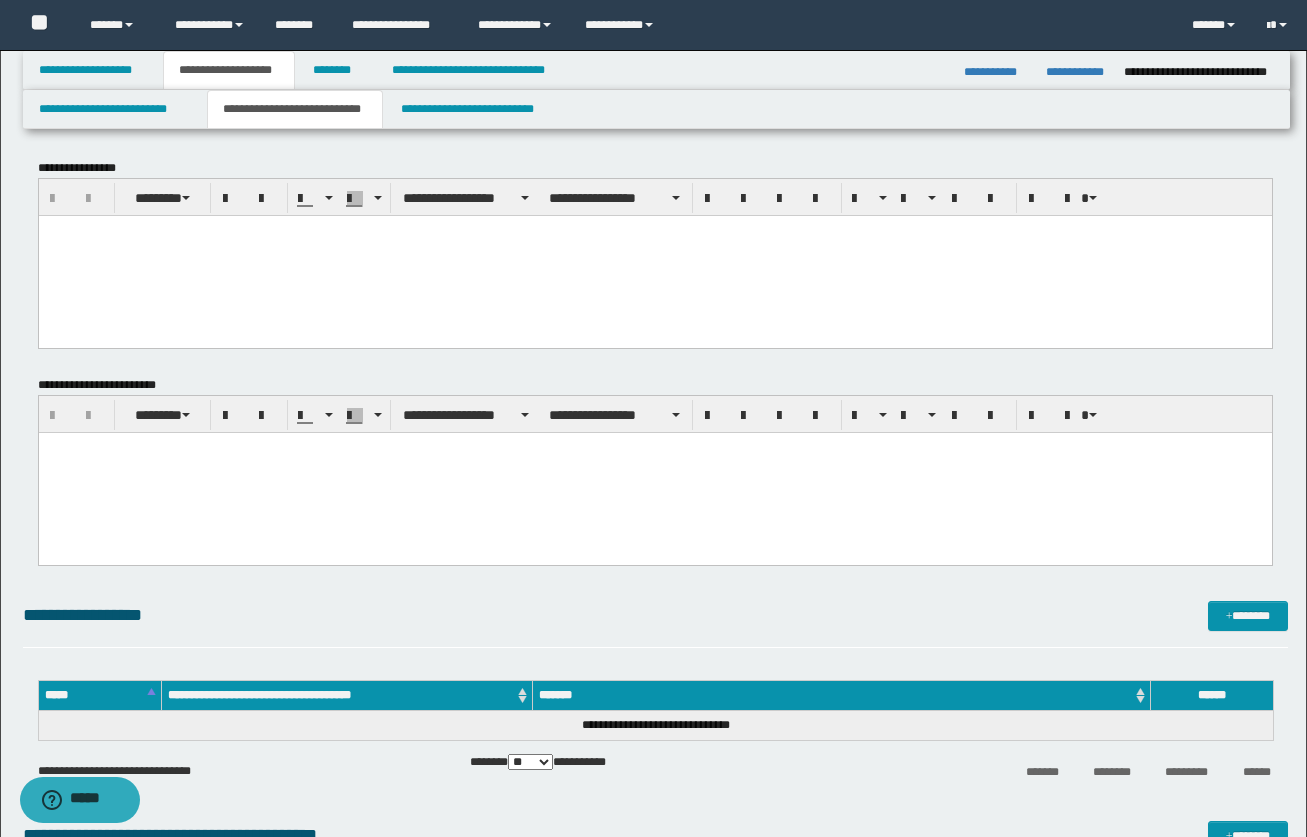 click at bounding box center (654, 472) 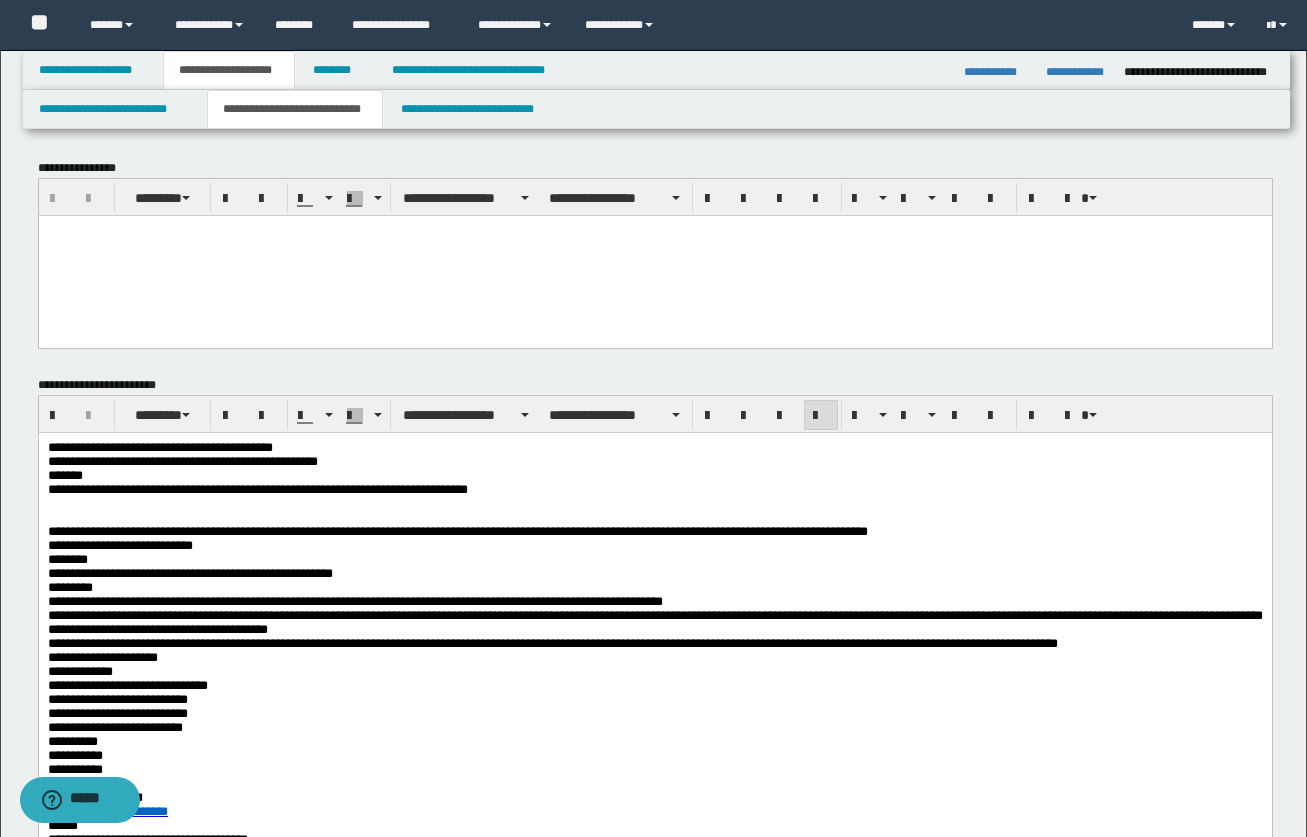 drag, startPoint x: 515, startPoint y: 503, endPoint x: 594, endPoint y: 487, distance: 80.60397 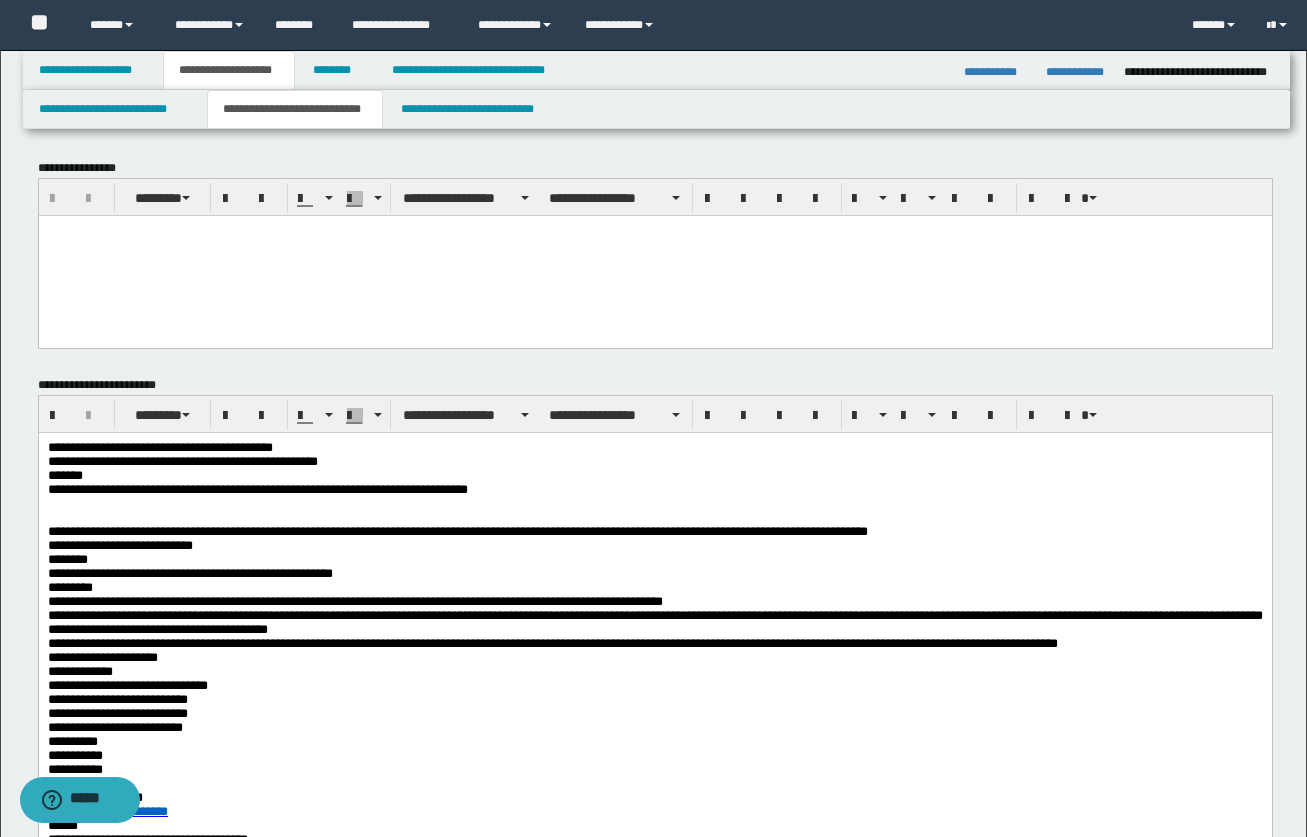 drag, startPoint x: 621, startPoint y: 490, endPoint x: 671, endPoint y: 485, distance: 50.24938 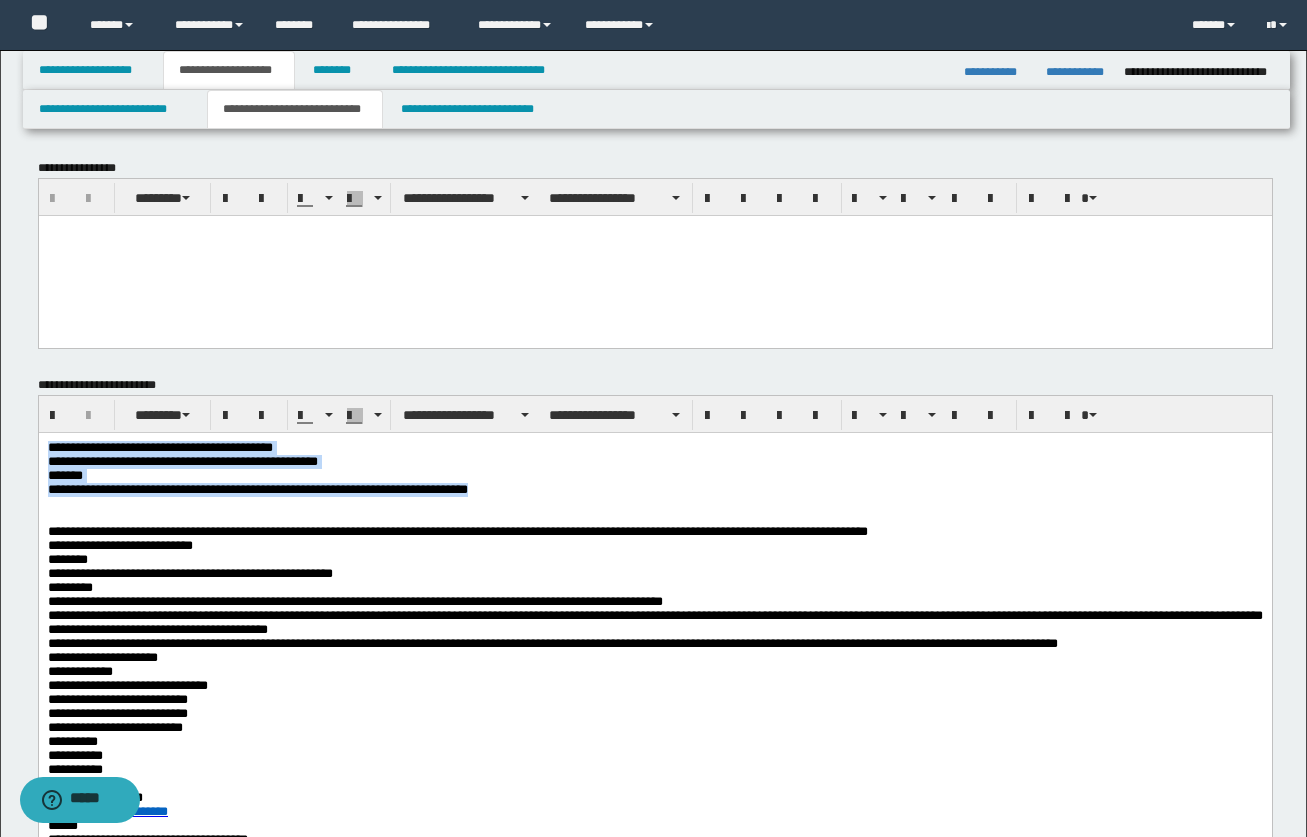 drag, startPoint x: 675, startPoint y: 491, endPoint x: -8, endPoint y: 434, distance: 685.3743 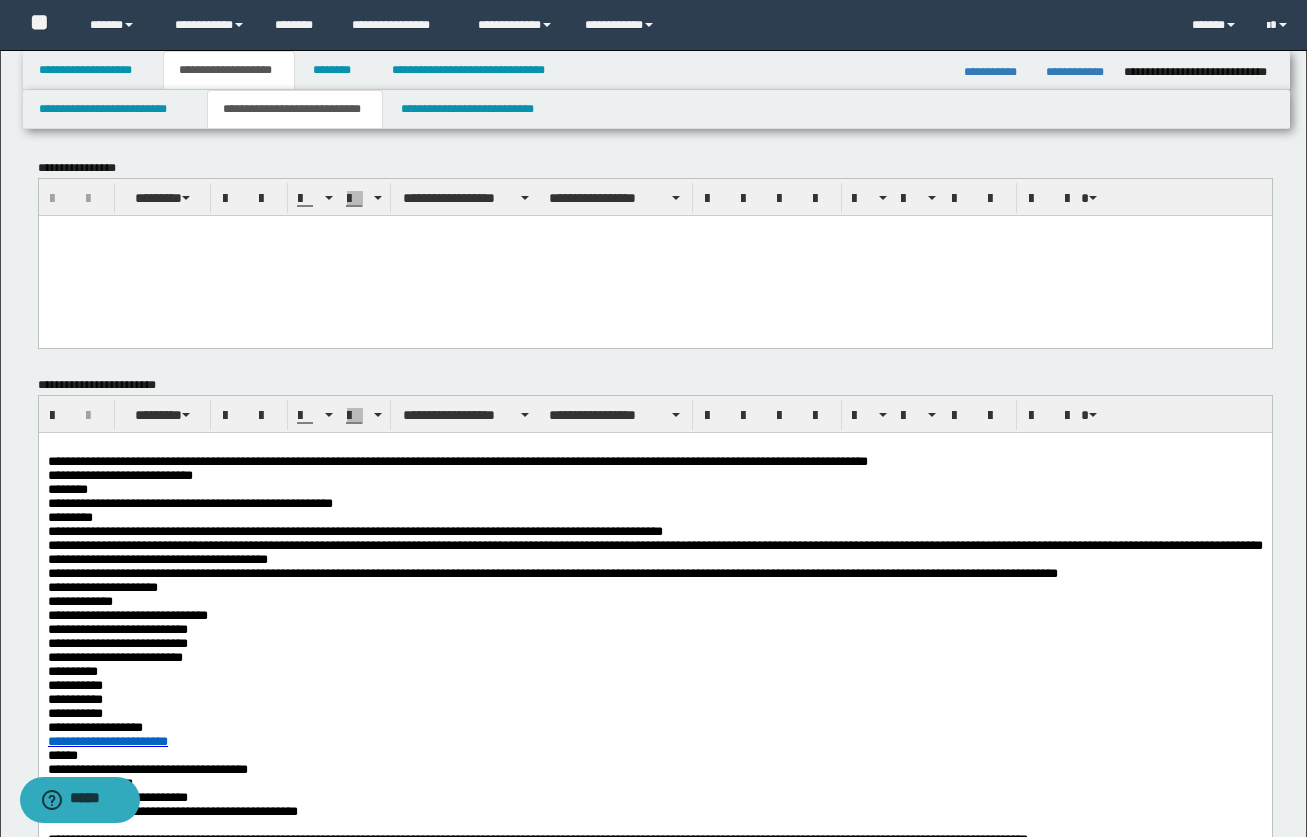 type 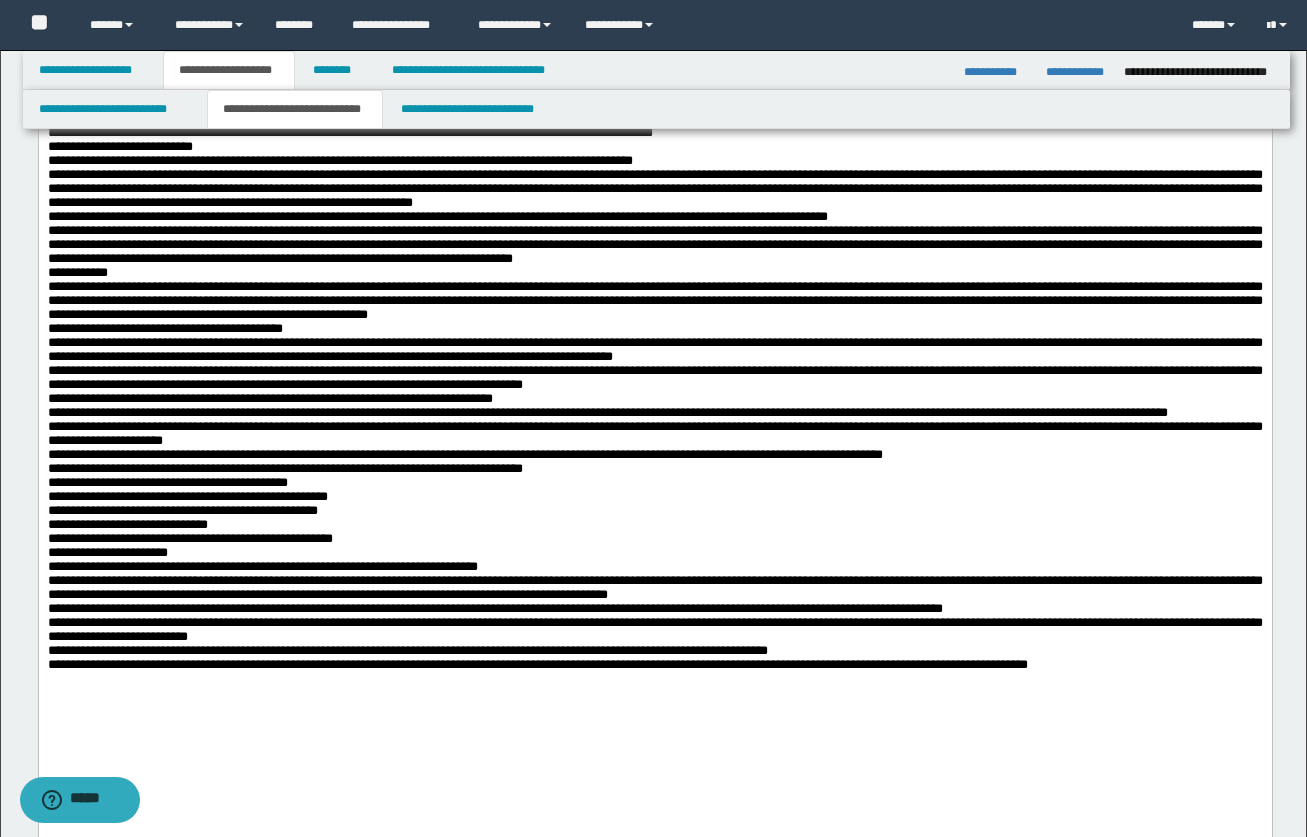 scroll, scrollTop: 2500, scrollLeft: 0, axis: vertical 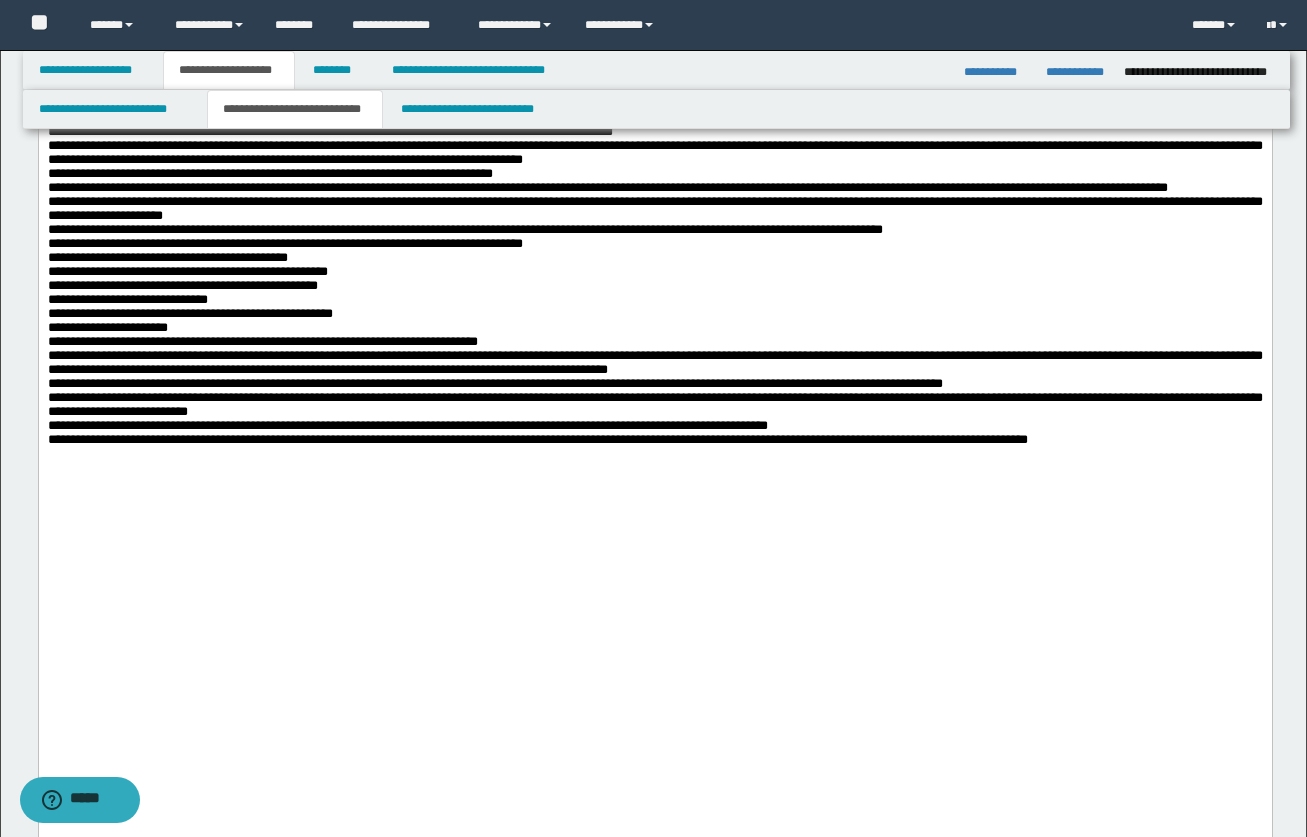 click on "**********" at bounding box center [654, -114] 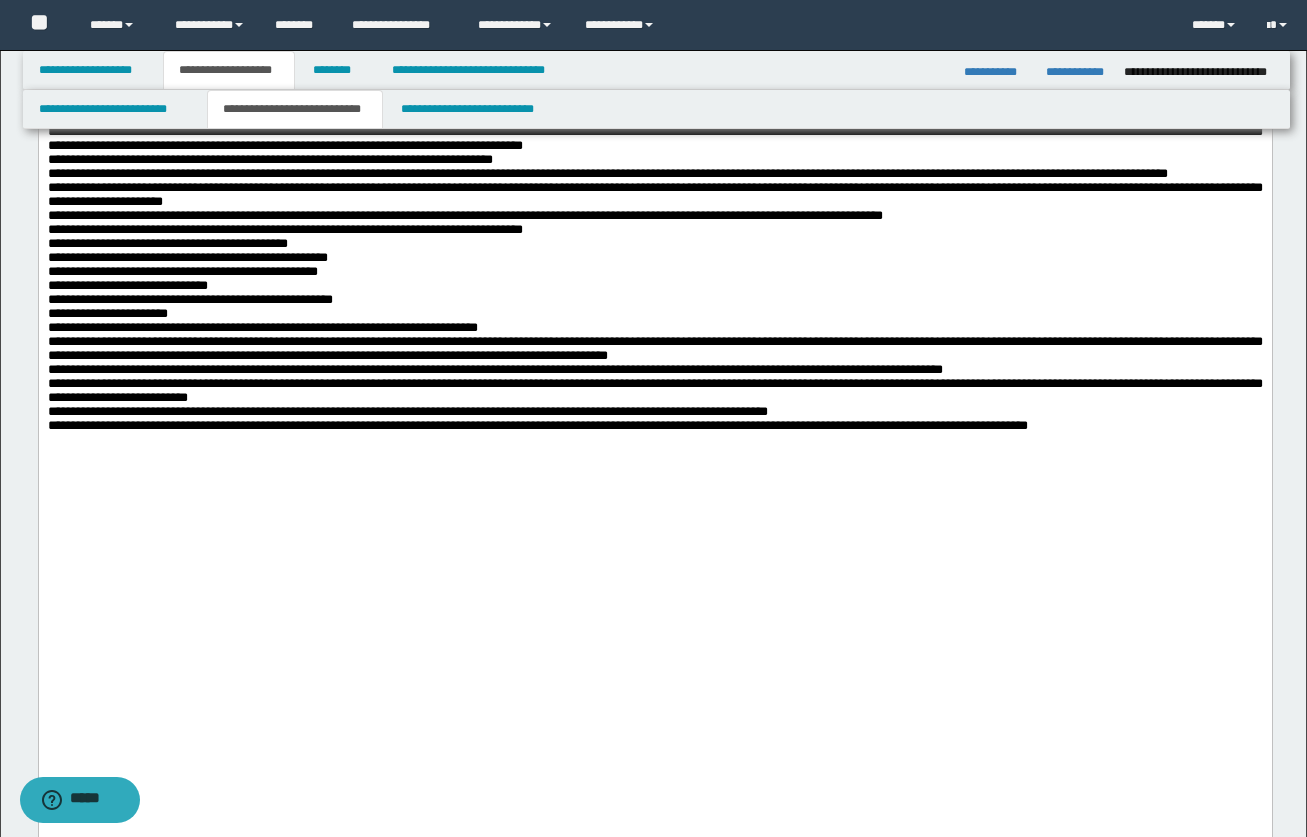 drag, startPoint x: 948, startPoint y: 439, endPoint x: 955, endPoint y: 451, distance: 13.892444 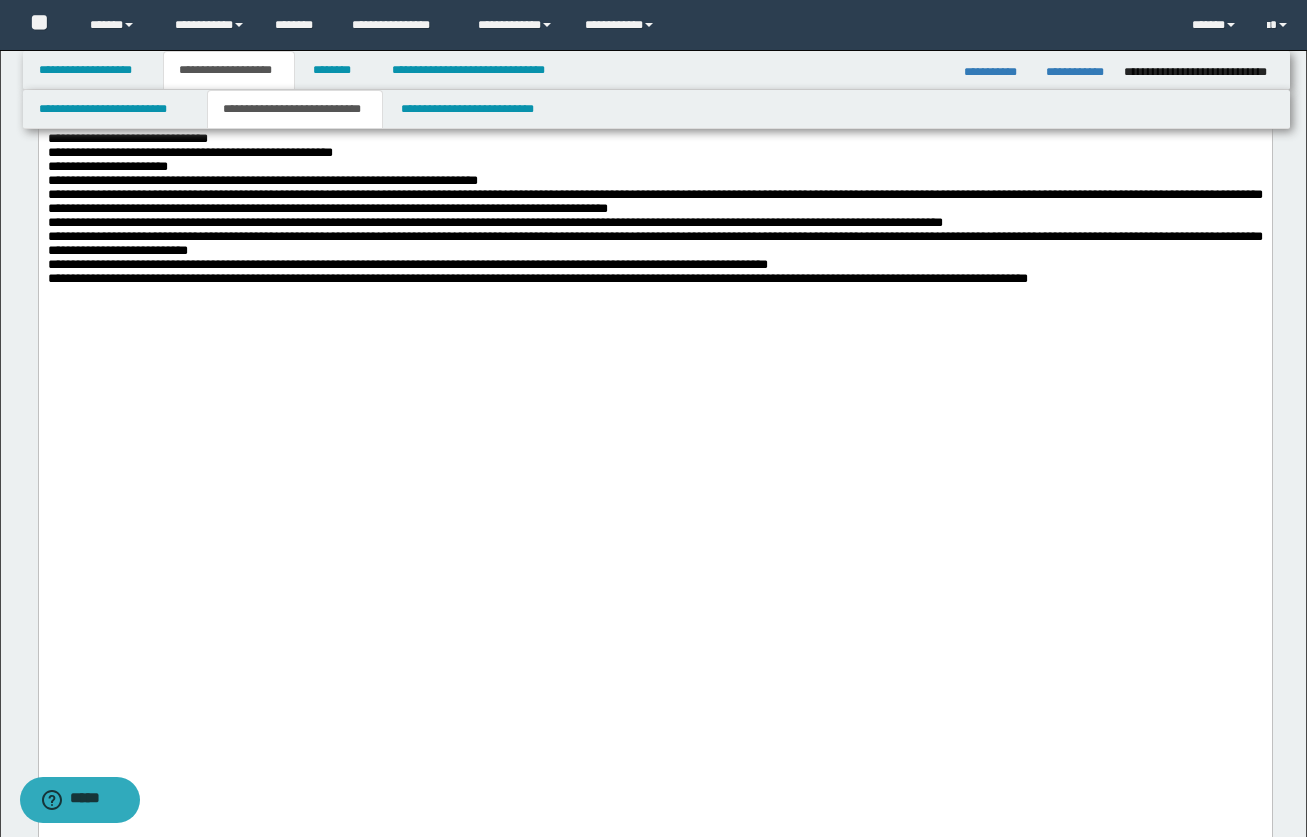 scroll, scrollTop: 2700, scrollLeft: 0, axis: vertical 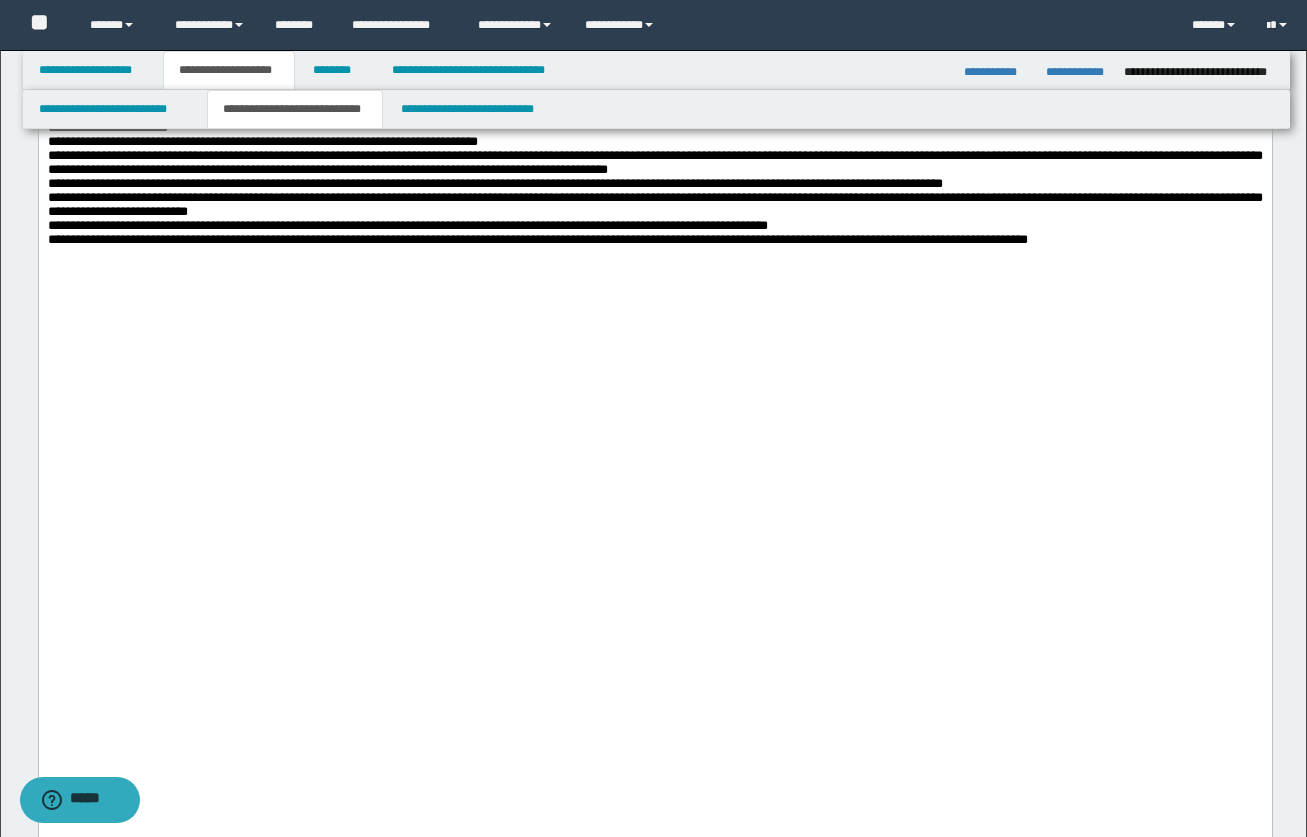 click on "**********" at bounding box center [654, 44] 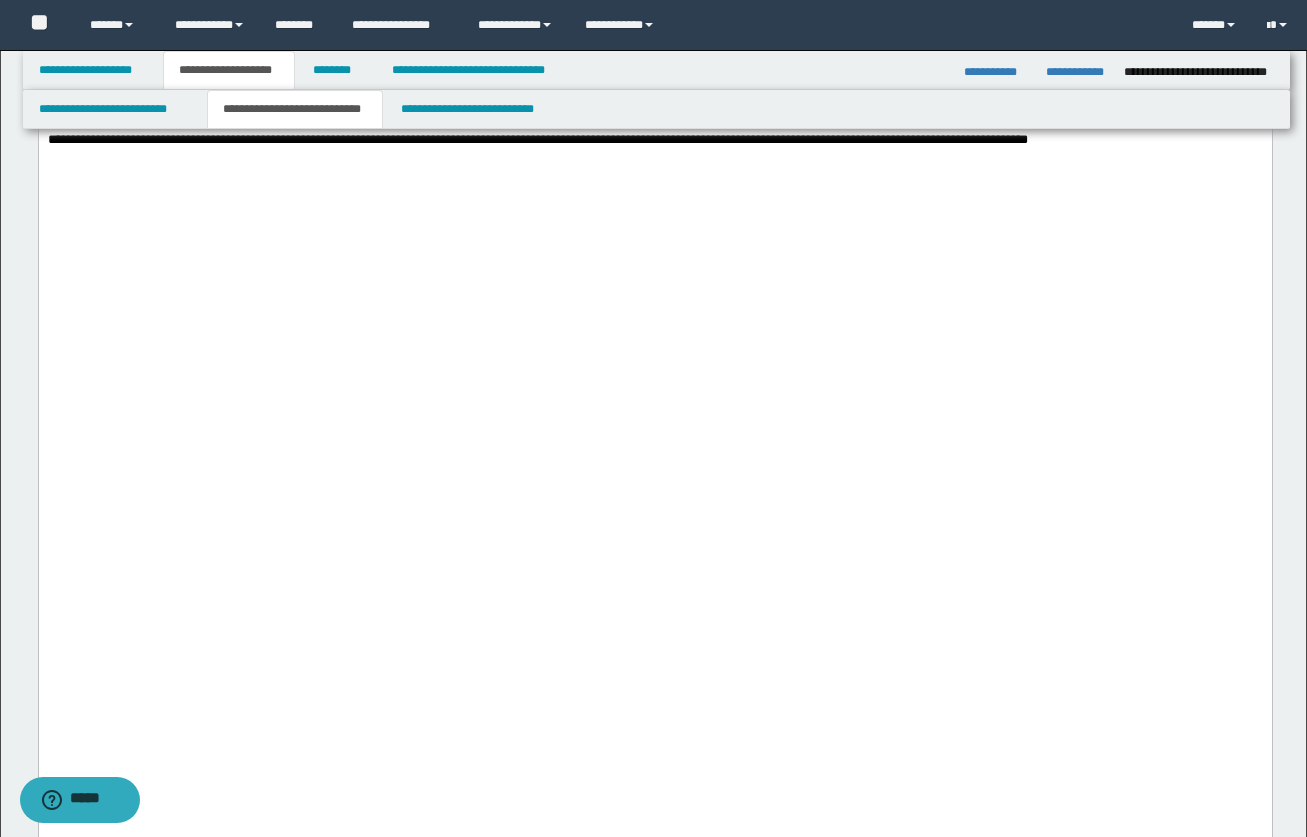click on "**********" at bounding box center [654, 104] 